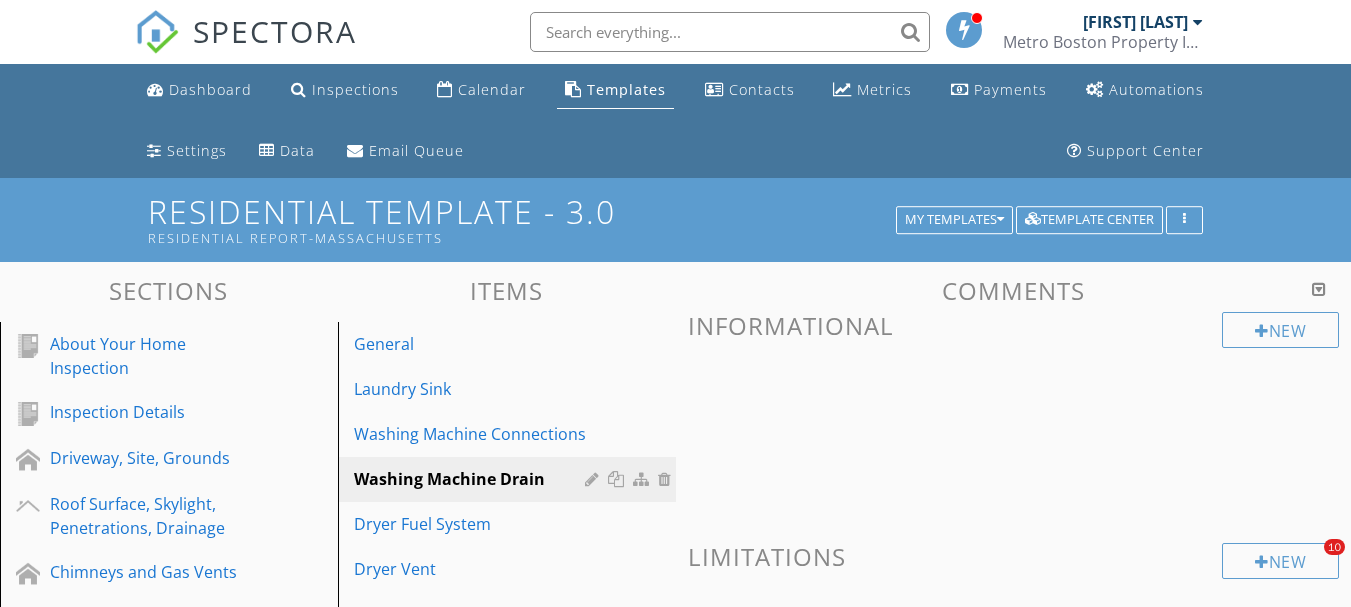 scroll, scrollTop: 200, scrollLeft: 0, axis: vertical 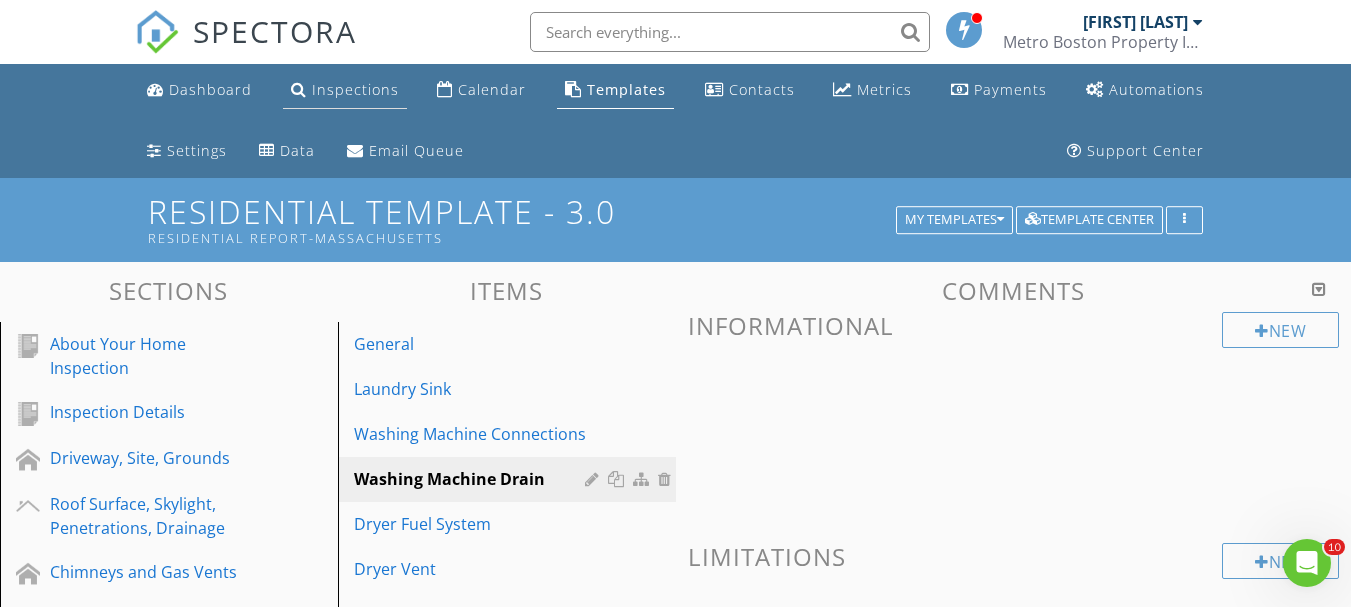 click at bounding box center [299, 89] 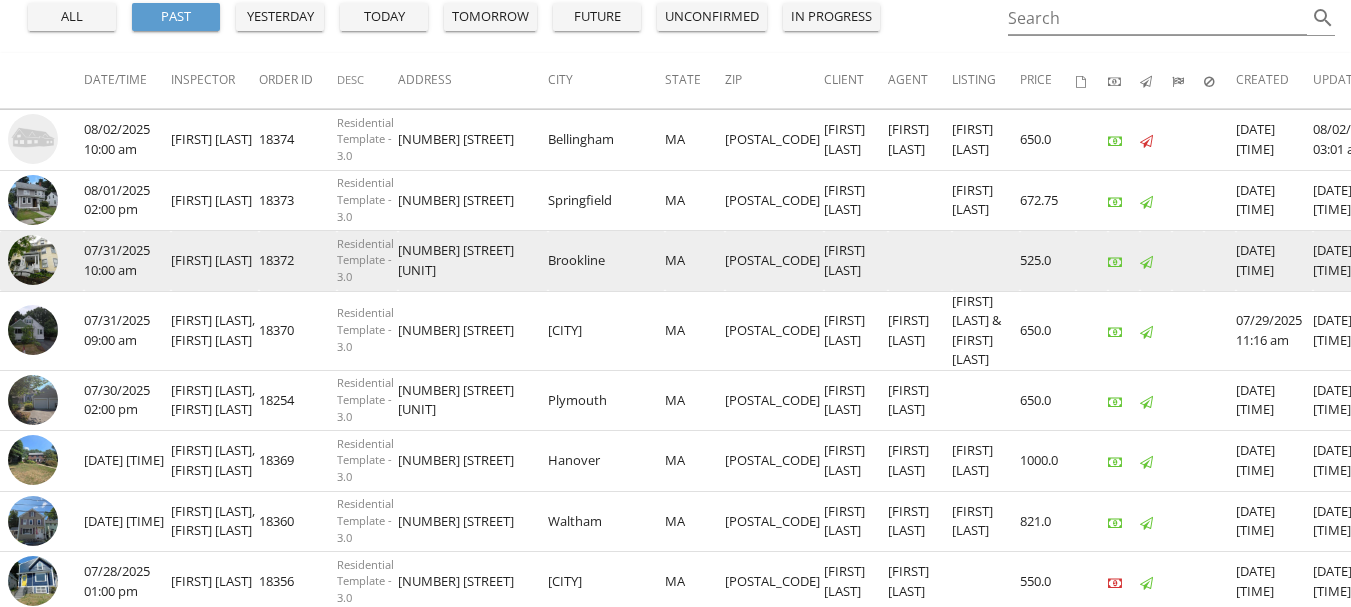 scroll, scrollTop: 278, scrollLeft: 0, axis: vertical 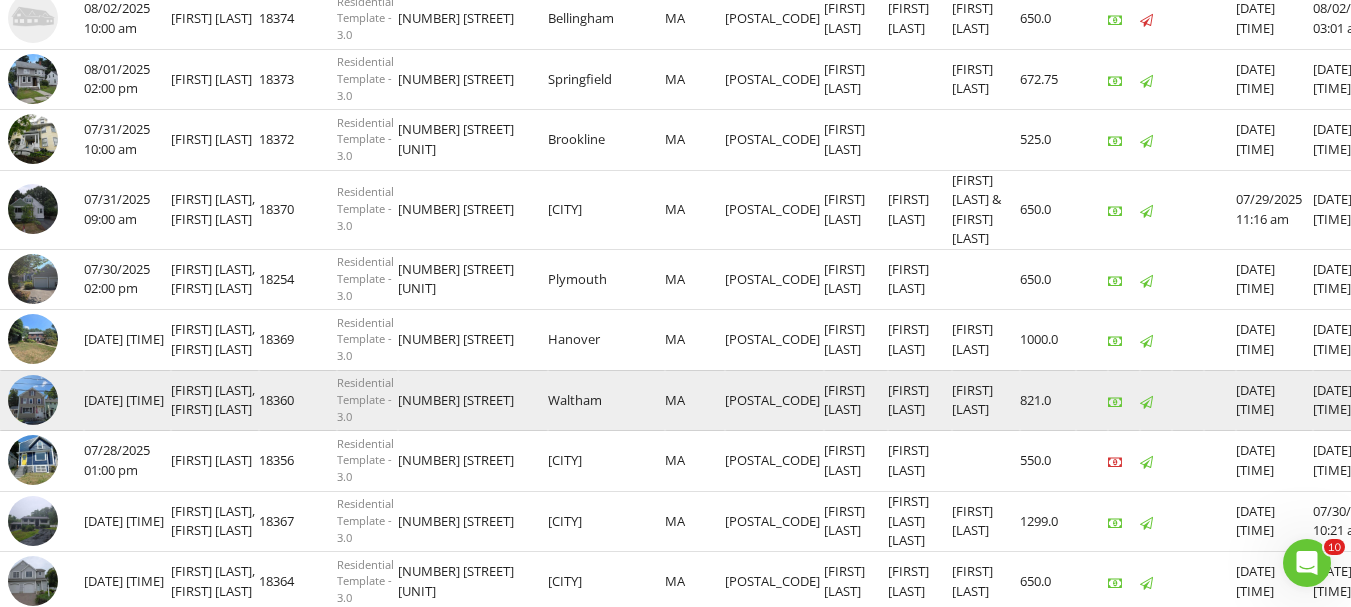 click at bounding box center [33, 400] 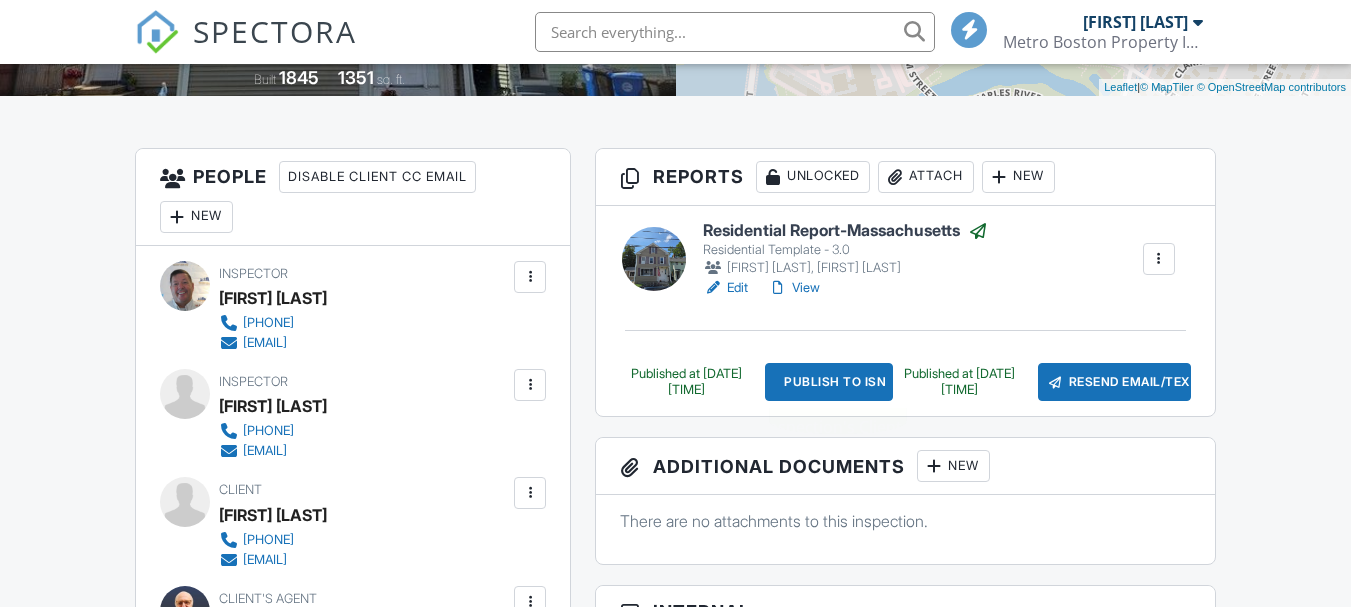 scroll, scrollTop: 500, scrollLeft: 0, axis: vertical 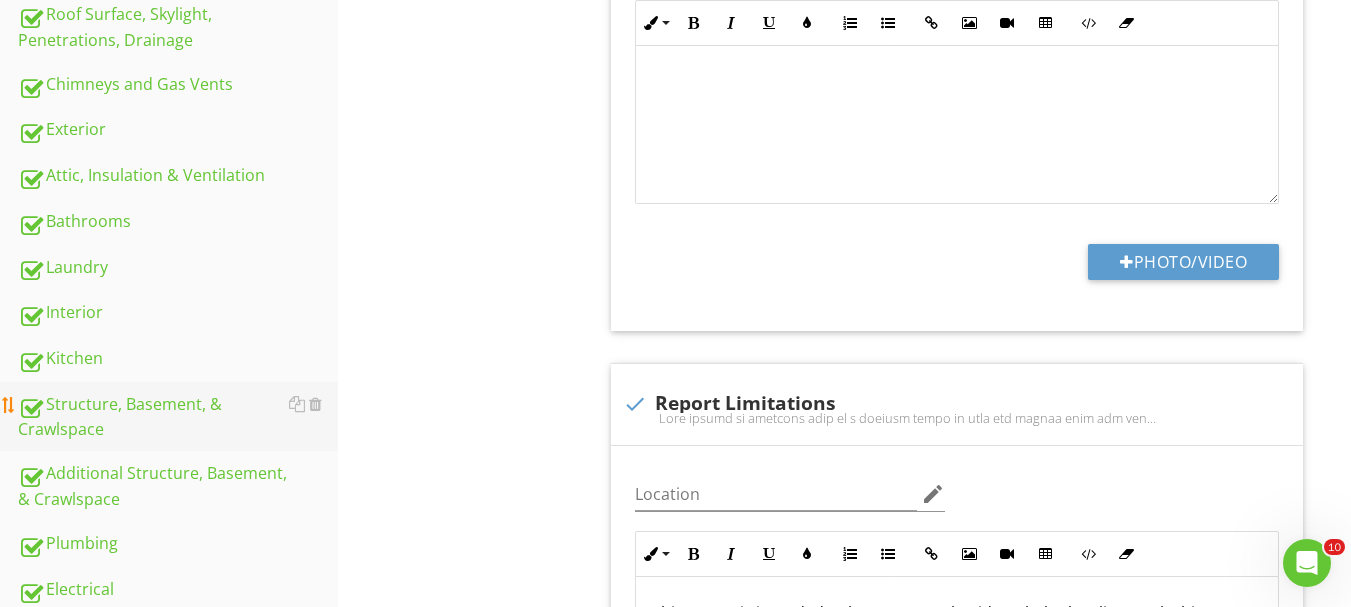 click on "Structure, Basement, & Crawlspace" at bounding box center (178, 417) 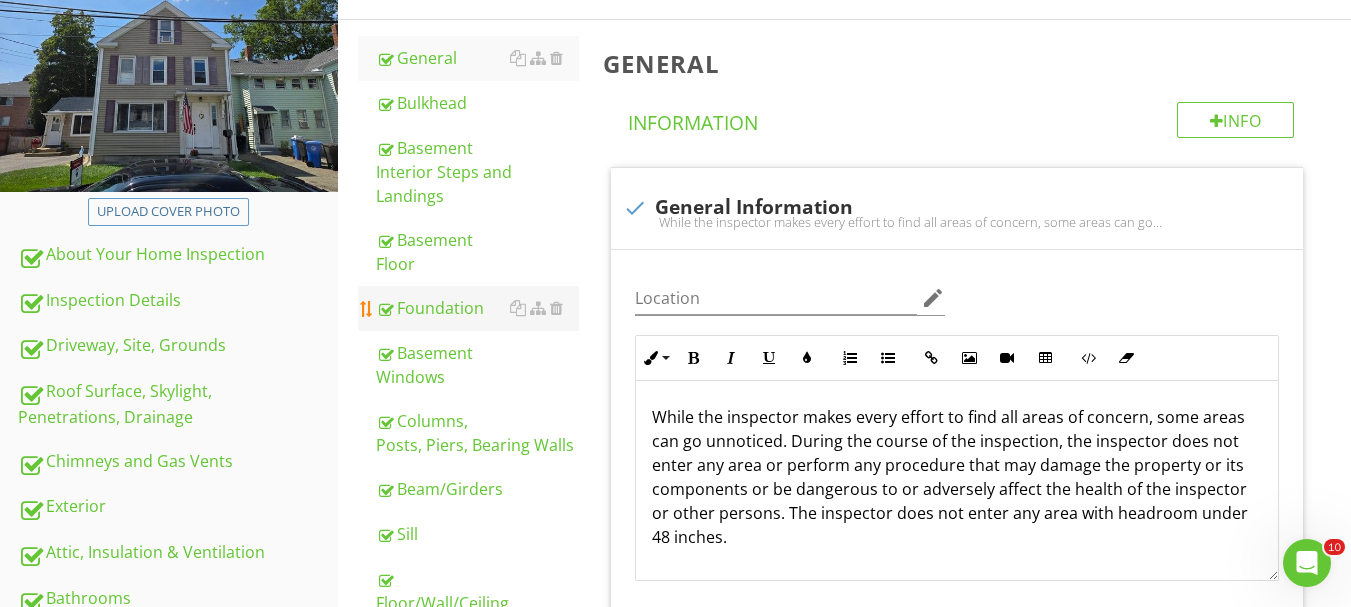 scroll, scrollTop: 300, scrollLeft: 0, axis: vertical 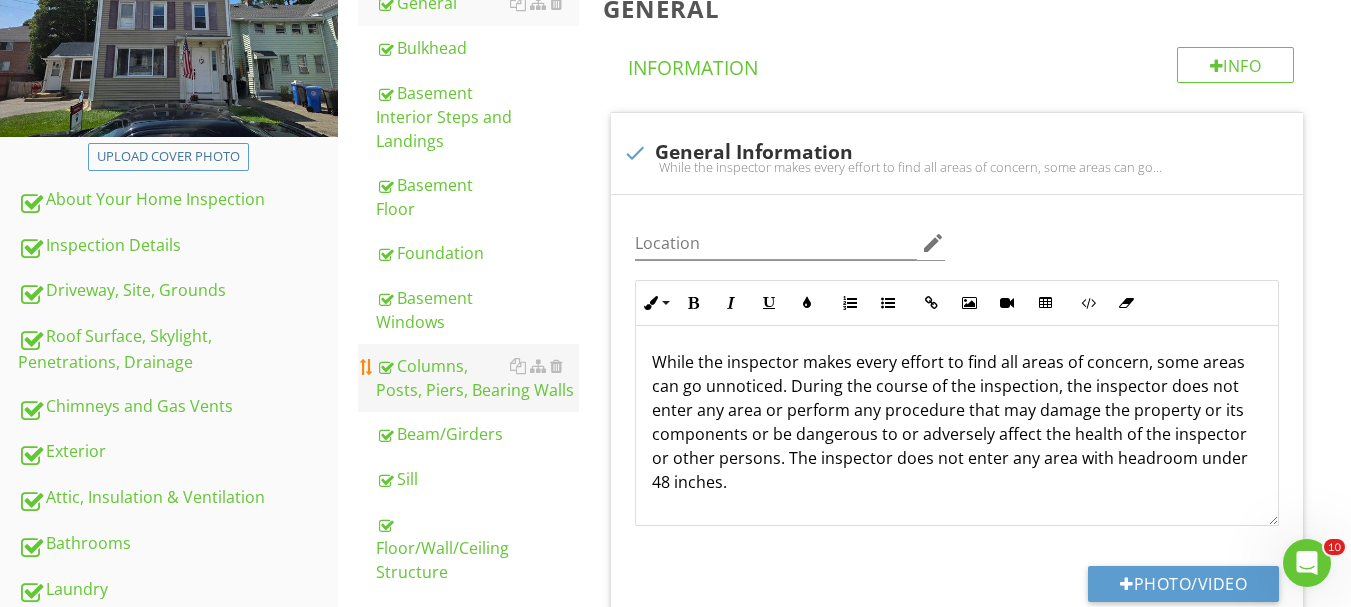 click on "Columns, Posts, Piers, Bearing Walls" at bounding box center (477, 378) 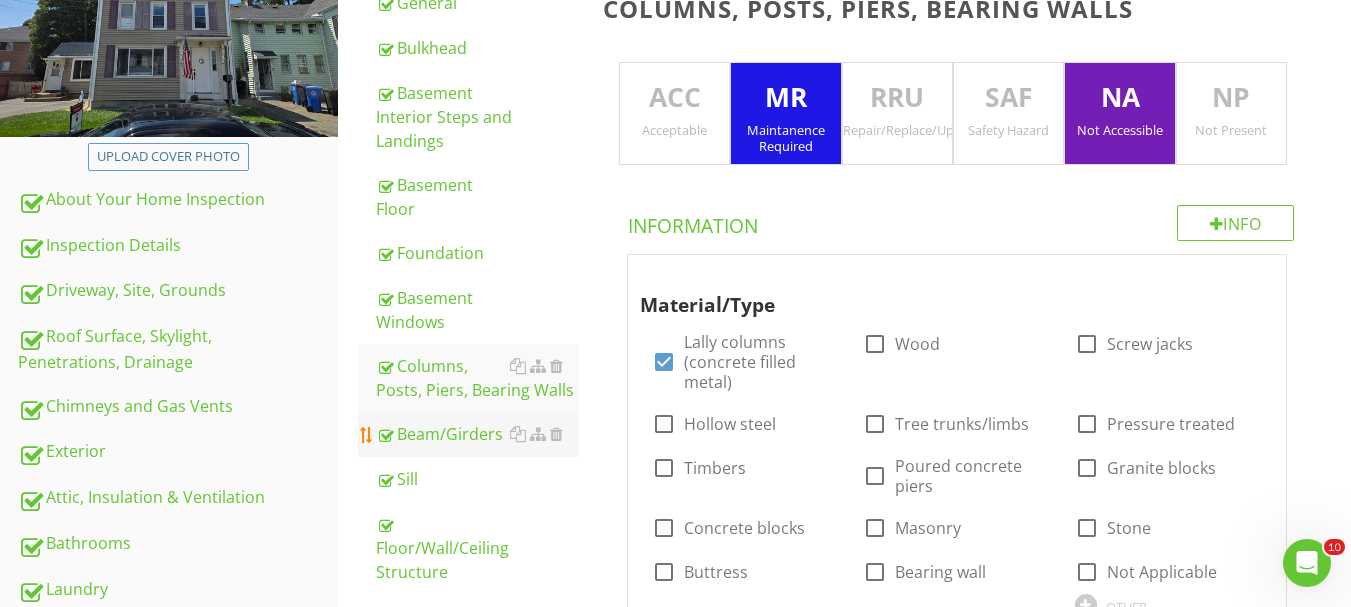 click on "Beam/Girders" at bounding box center [477, 434] 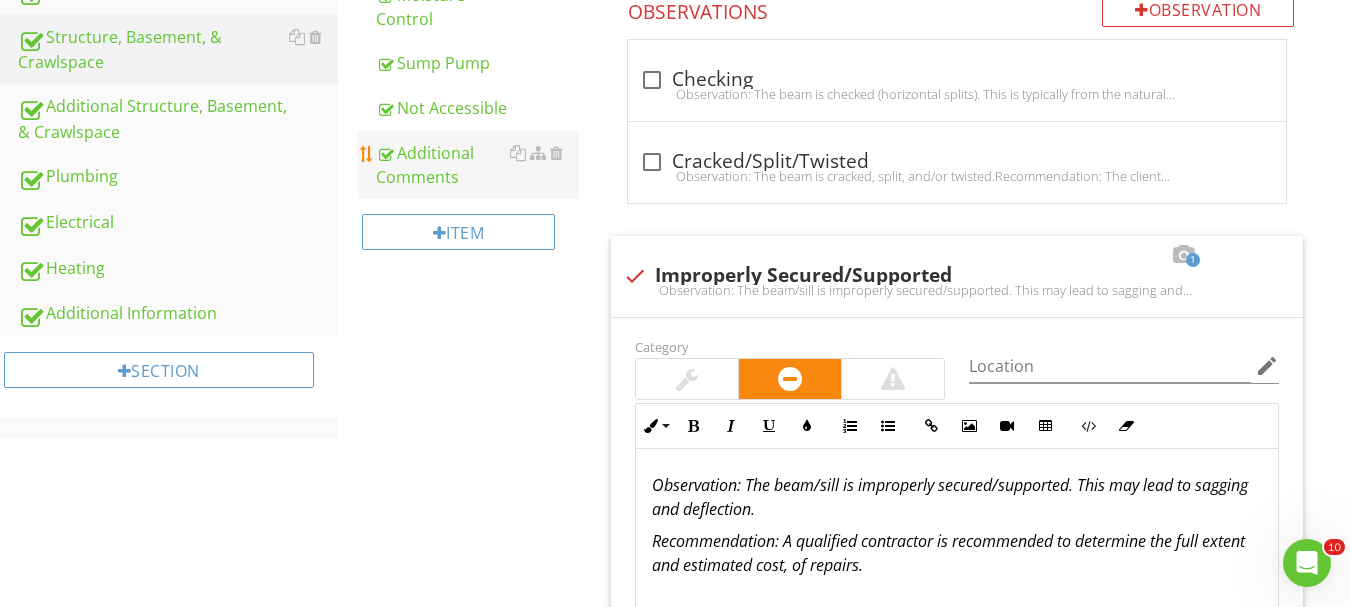 scroll, scrollTop: 775, scrollLeft: 0, axis: vertical 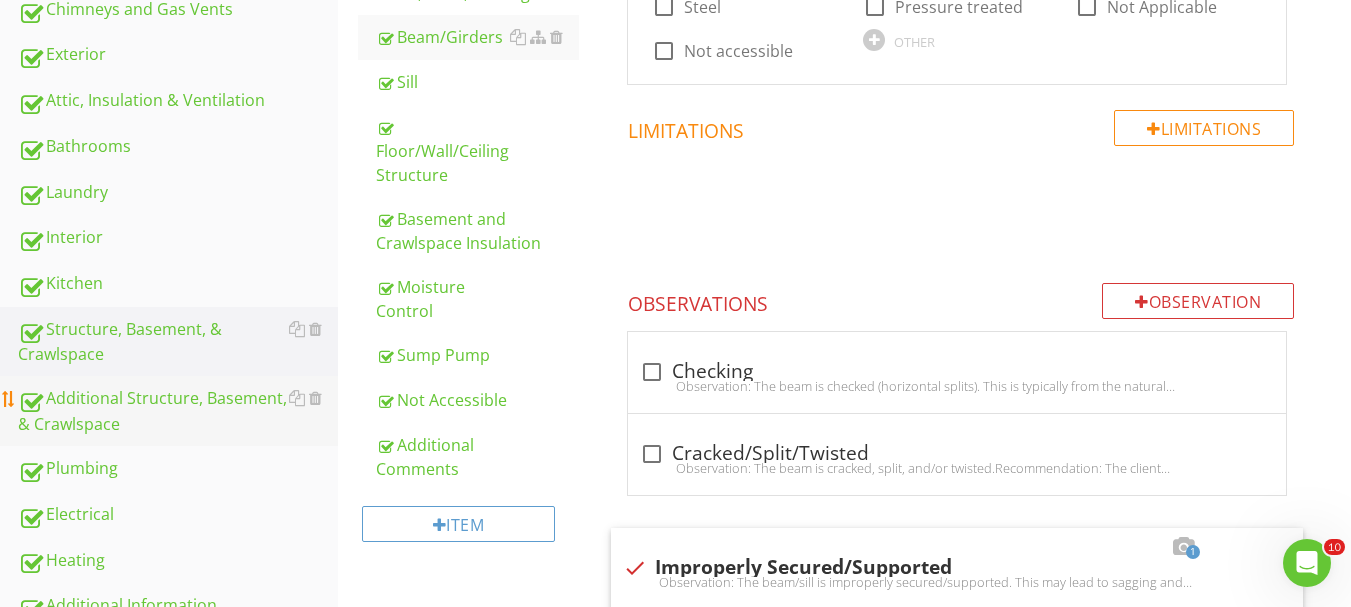 click on "Additional Structure, Basement, & Crawlspace" at bounding box center (178, 411) 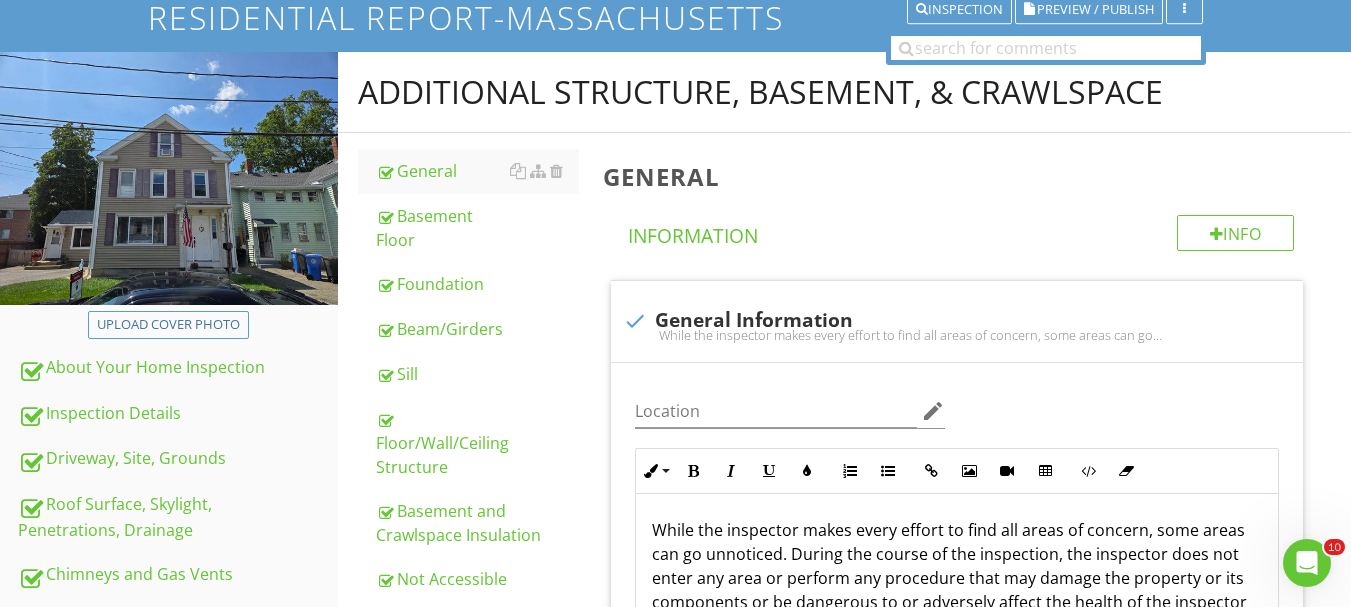 scroll, scrollTop: 175, scrollLeft: 0, axis: vertical 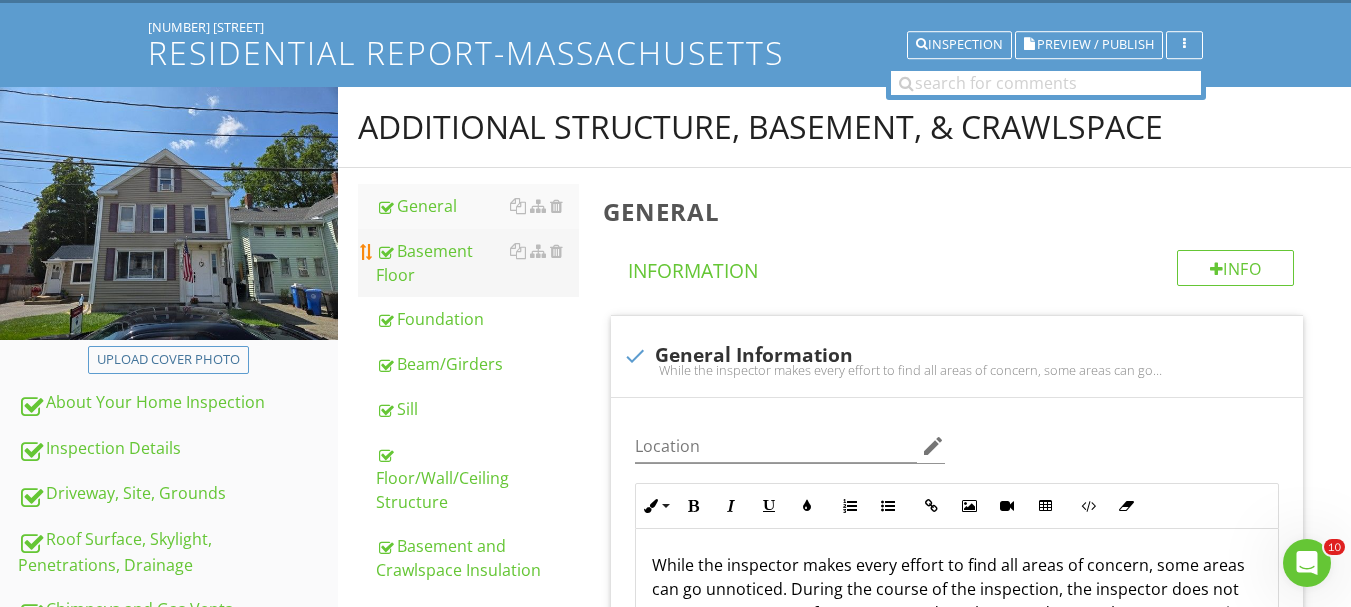 click on "Basement Floor" at bounding box center [477, 263] 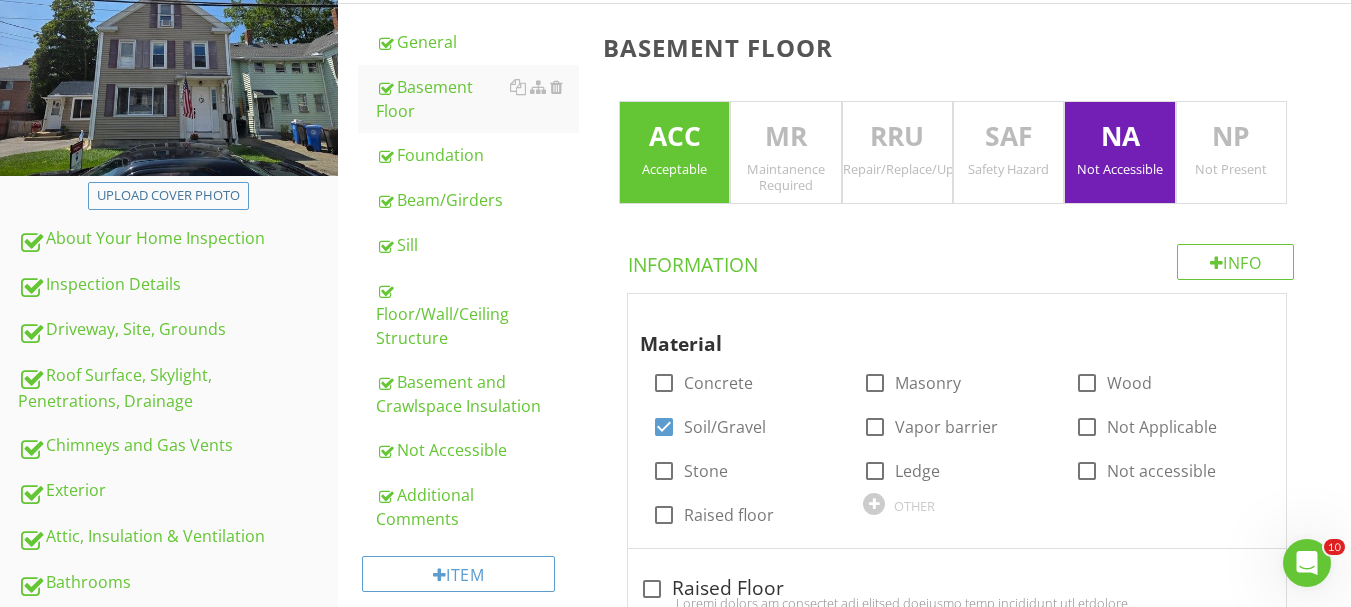 scroll, scrollTop: 375, scrollLeft: 0, axis: vertical 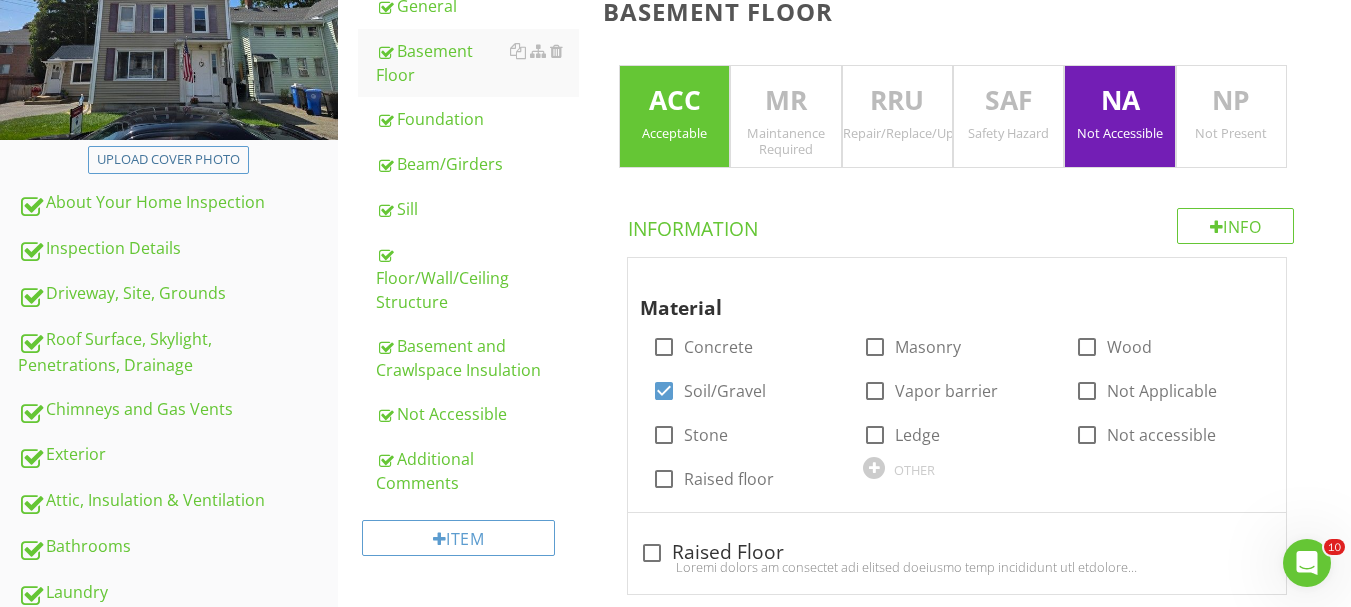 click on "Acceptable" at bounding box center (674, 133) 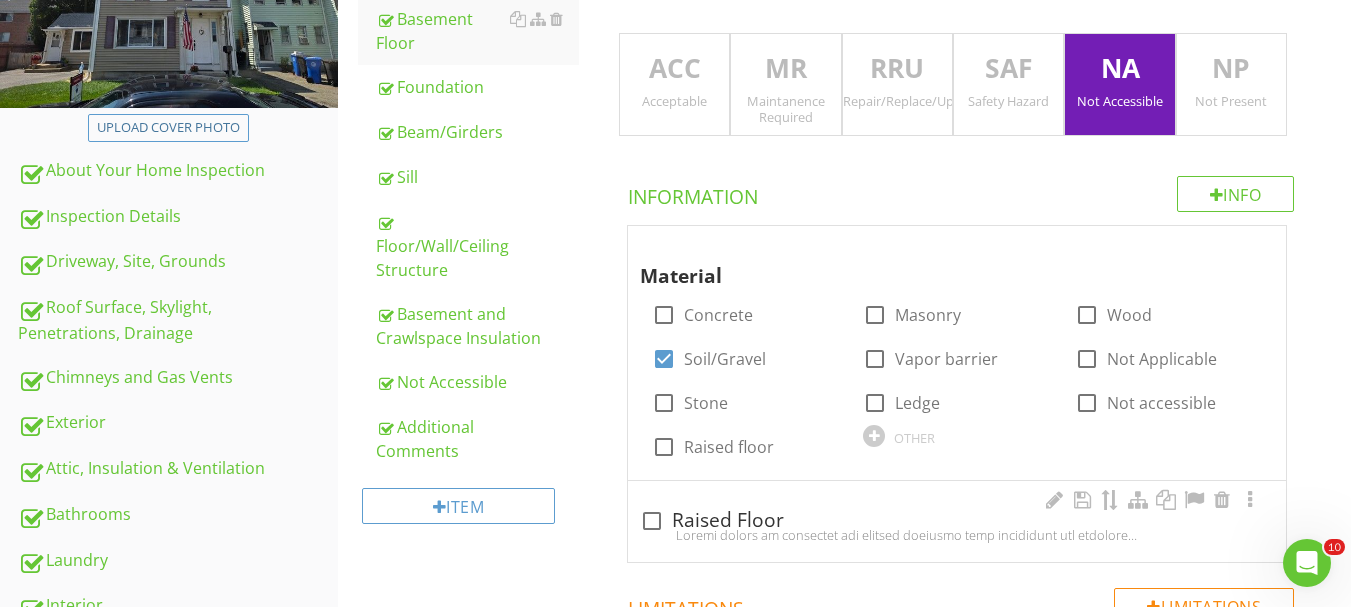 scroll, scrollTop: 375, scrollLeft: 0, axis: vertical 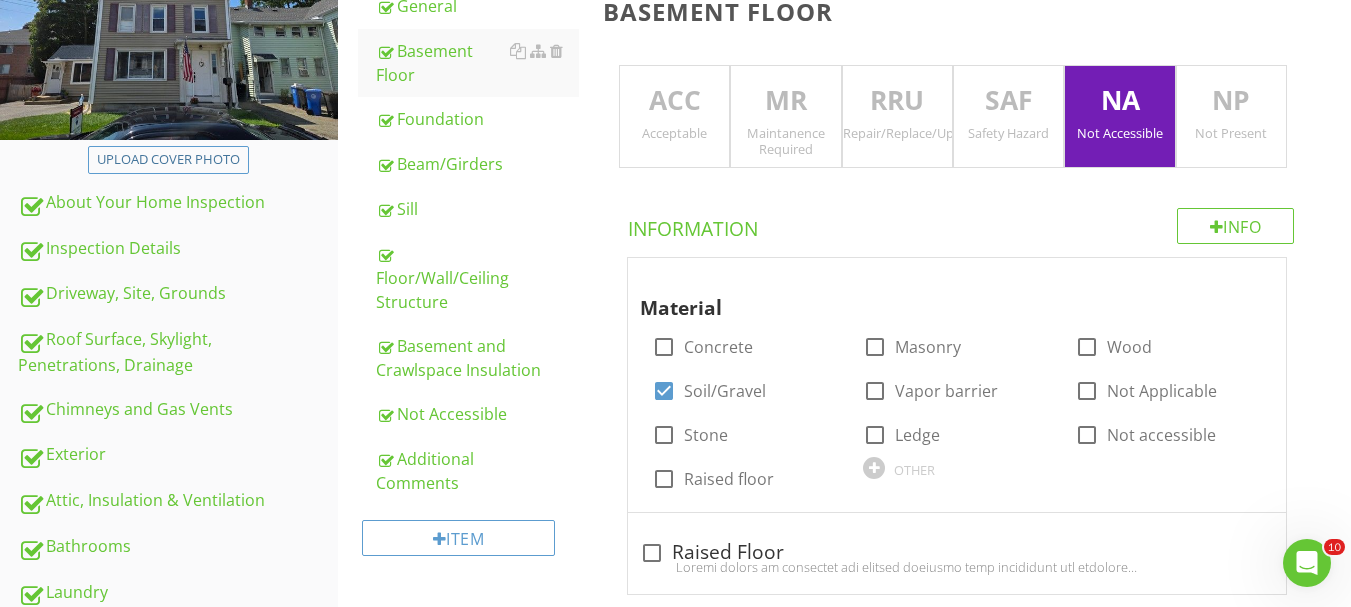 click on "Repair/Replace/Upgrade" at bounding box center (897, 133) 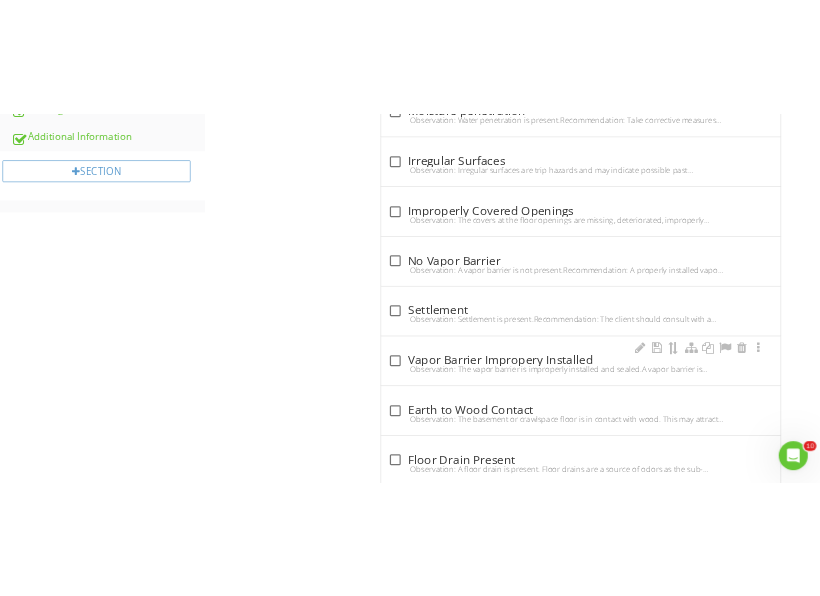 scroll, scrollTop: 1375, scrollLeft: 0, axis: vertical 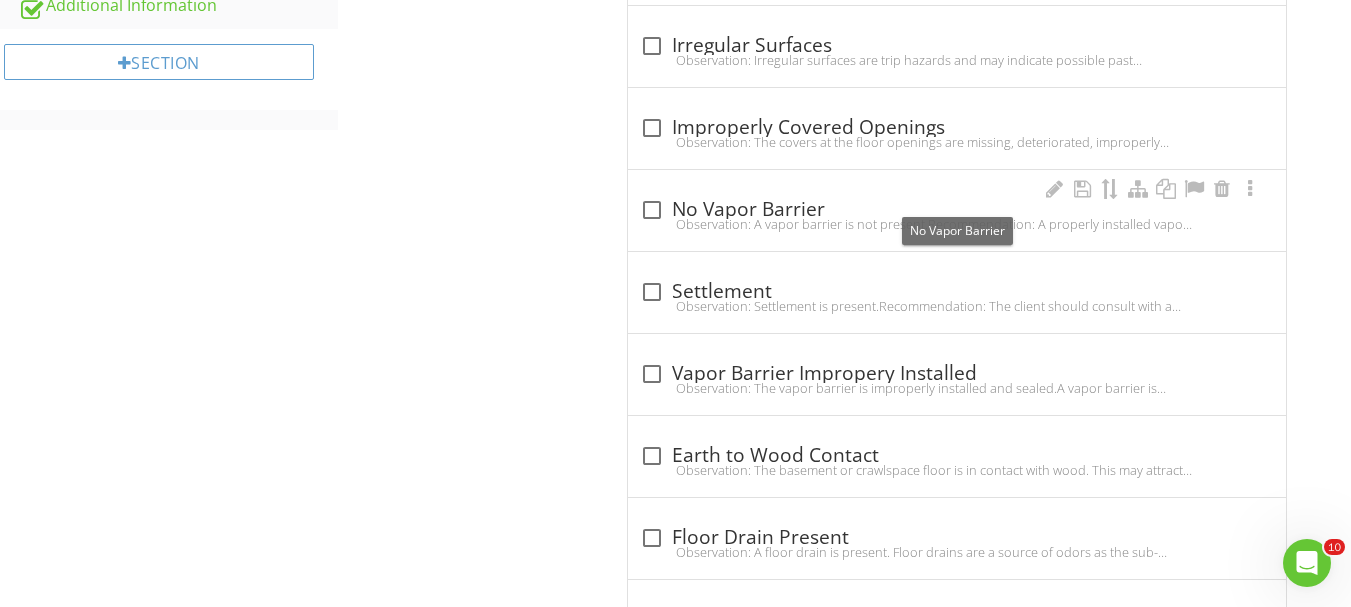 click on "check_box_outline_blank
No Vapor Barrier" at bounding box center [957, 210] 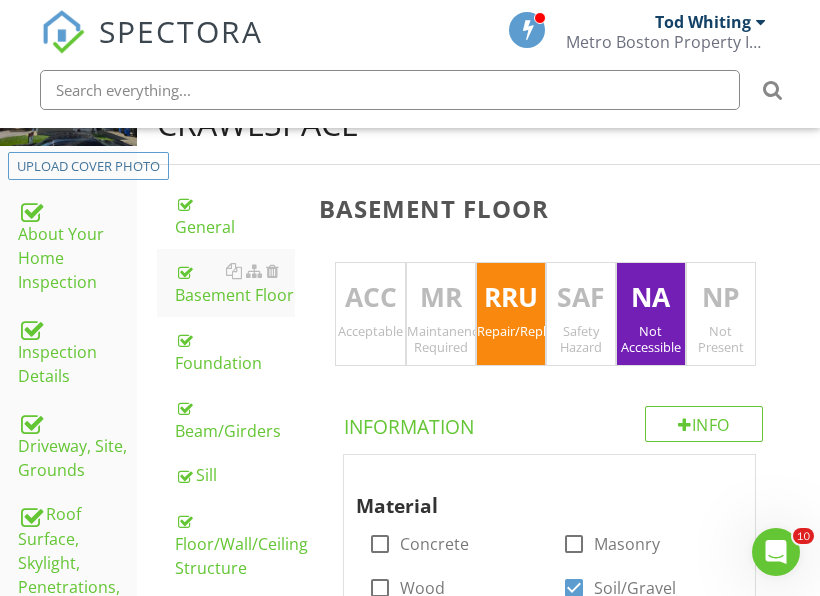 scroll, scrollTop: 375, scrollLeft: 0, axis: vertical 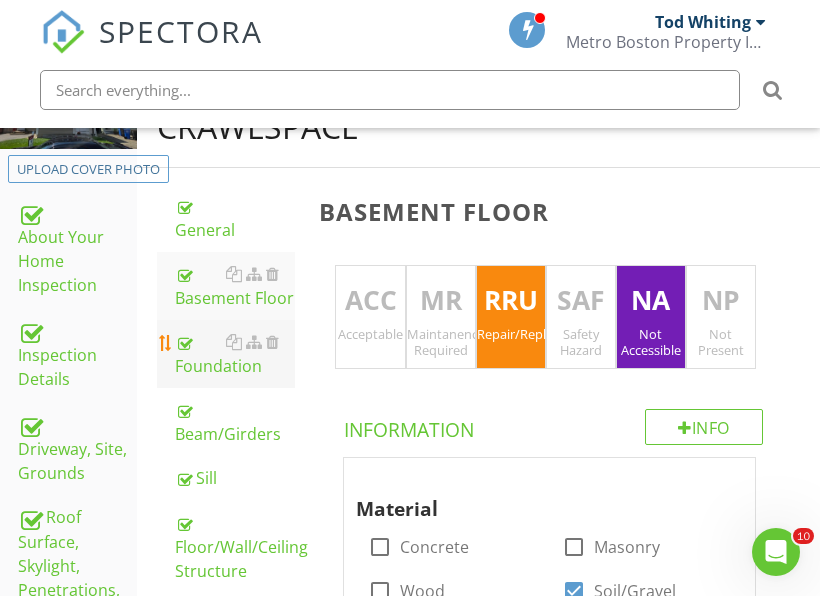 click on "Foundation" at bounding box center [235, 354] 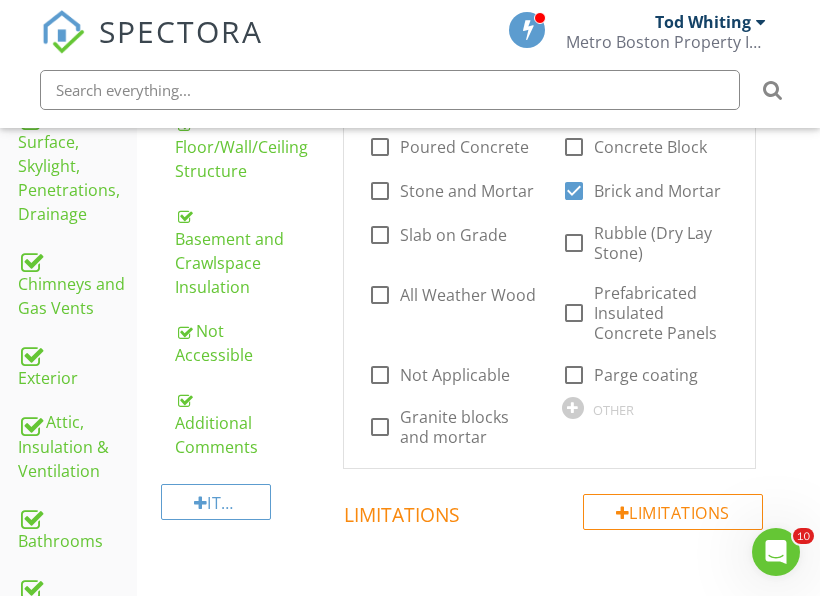 scroll, scrollTop: 375, scrollLeft: 0, axis: vertical 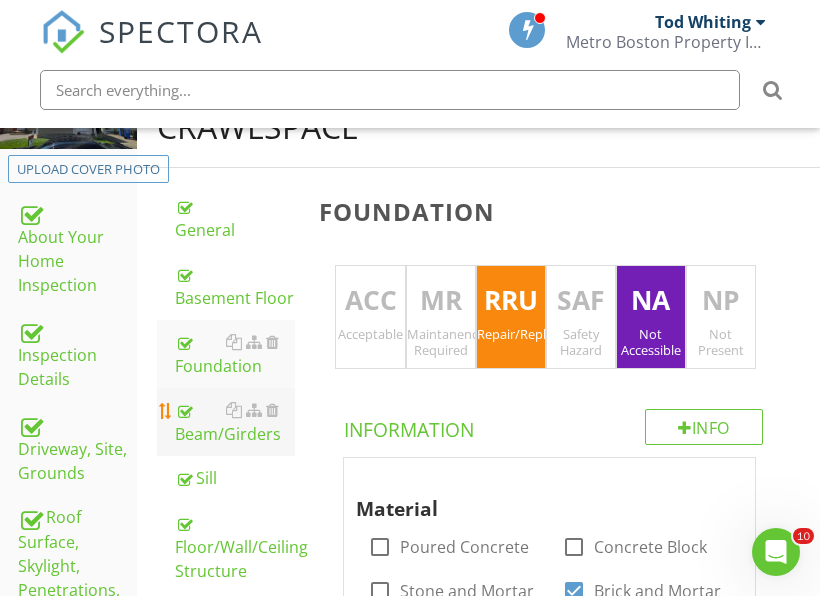 click on "Beam/Girders" at bounding box center [235, 422] 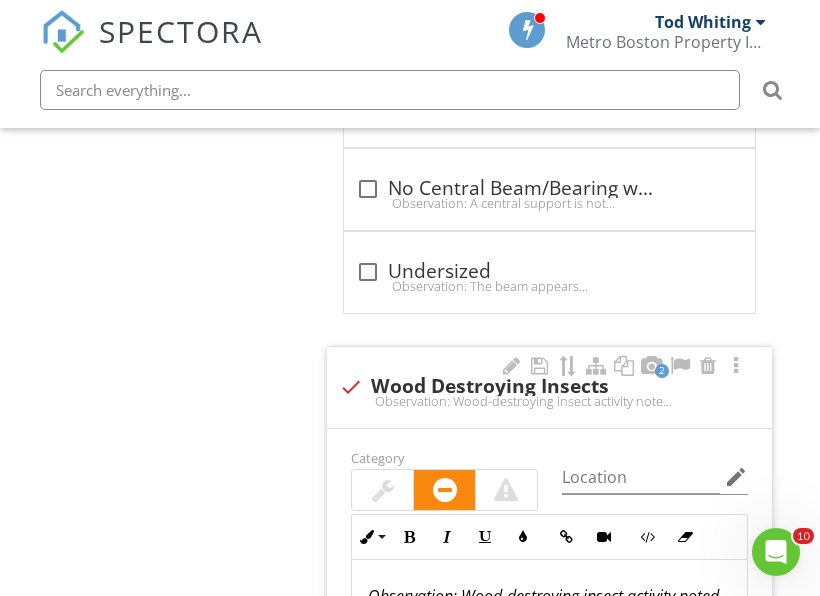 scroll, scrollTop: 2575, scrollLeft: 0, axis: vertical 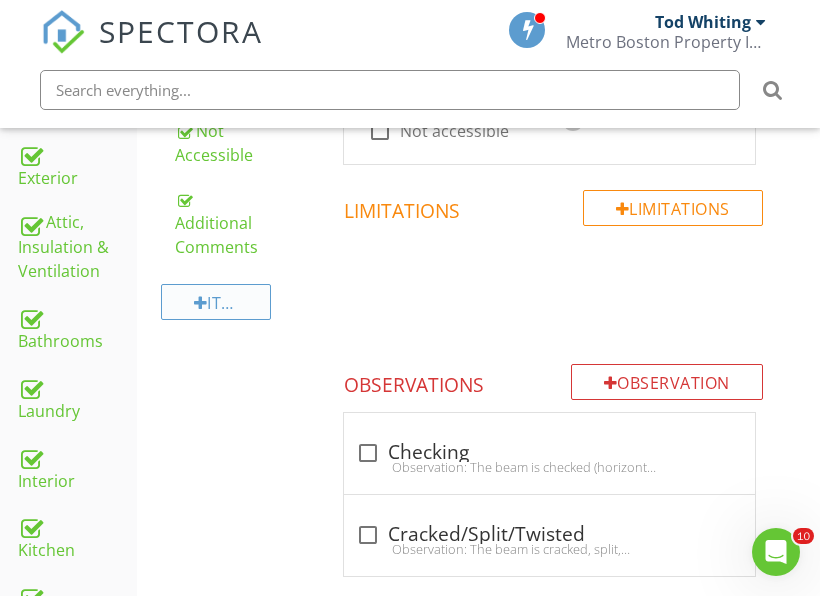 click at bounding box center (201, 303) 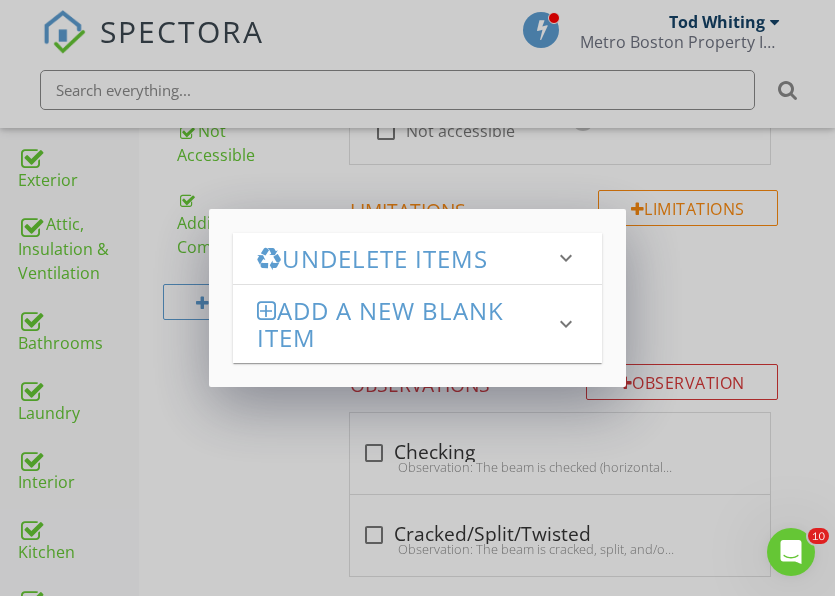 click on "Undelete Items" at bounding box center (406, 258) 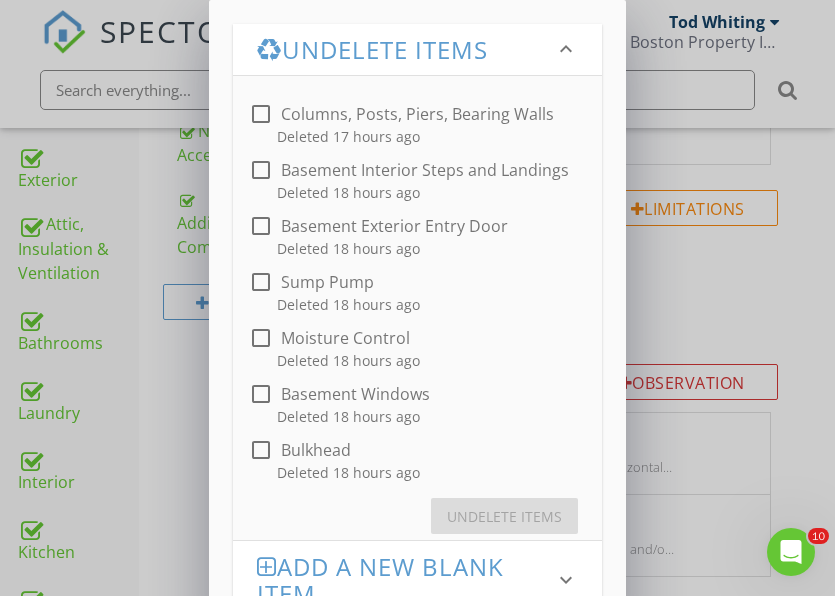 click on "Deleted
17 hours ago" at bounding box center [422, 136] 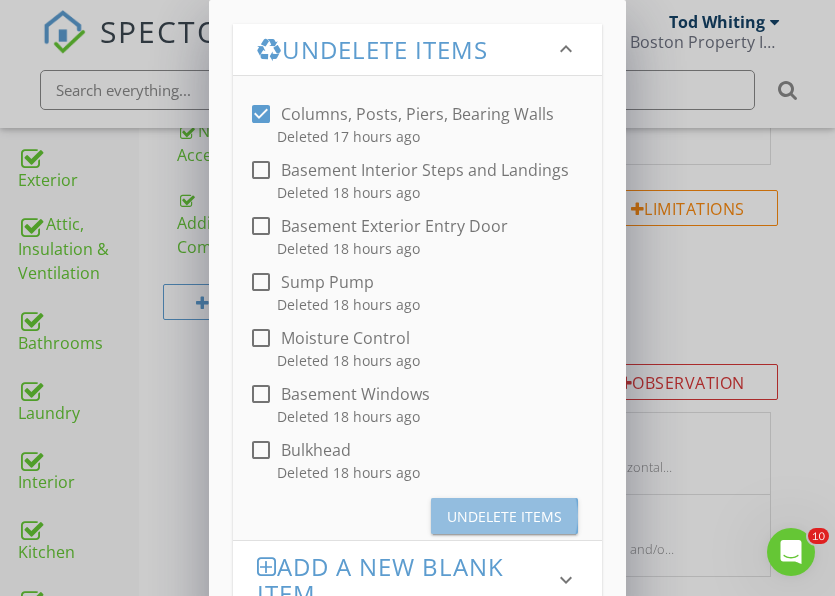 click on "Undelete Items" at bounding box center (504, 516) 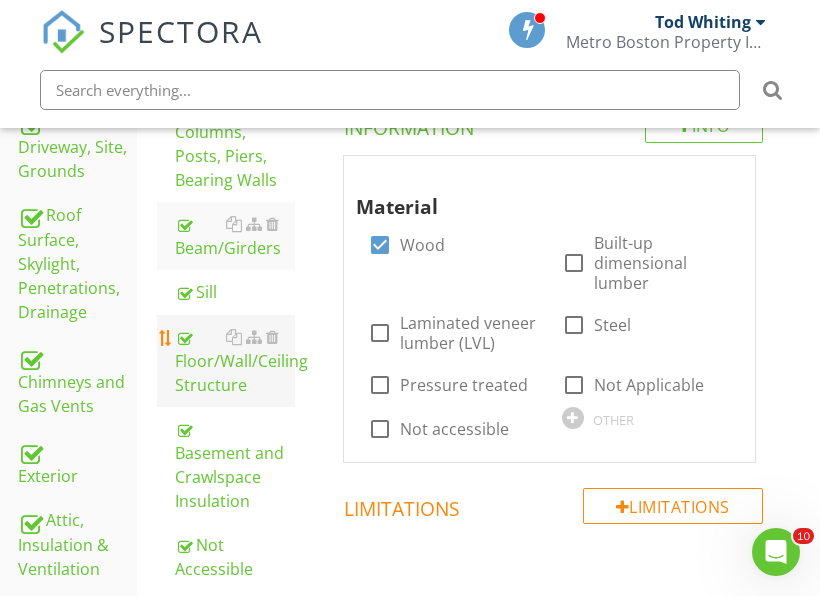 scroll, scrollTop: 675, scrollLeft: 0, axis: vertical 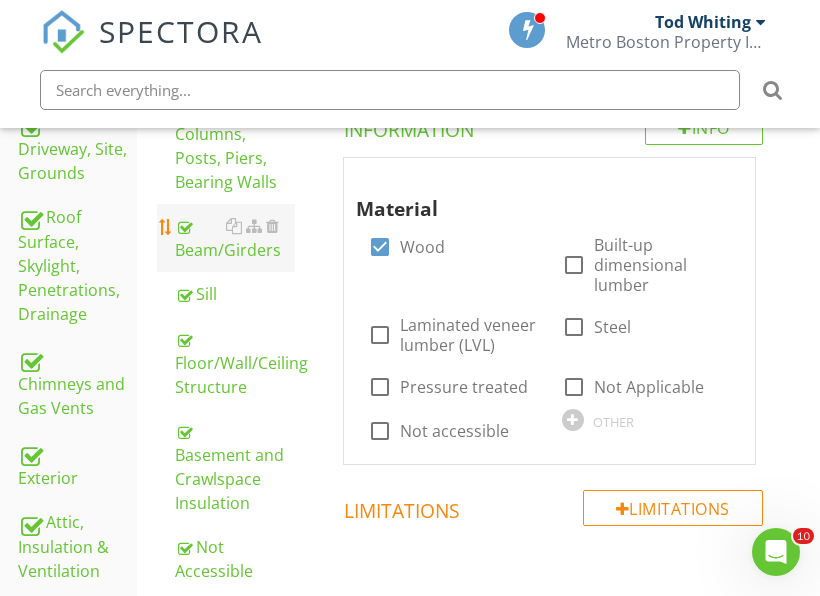 click on "Beam/Girders" at bounding box center [235, 238] 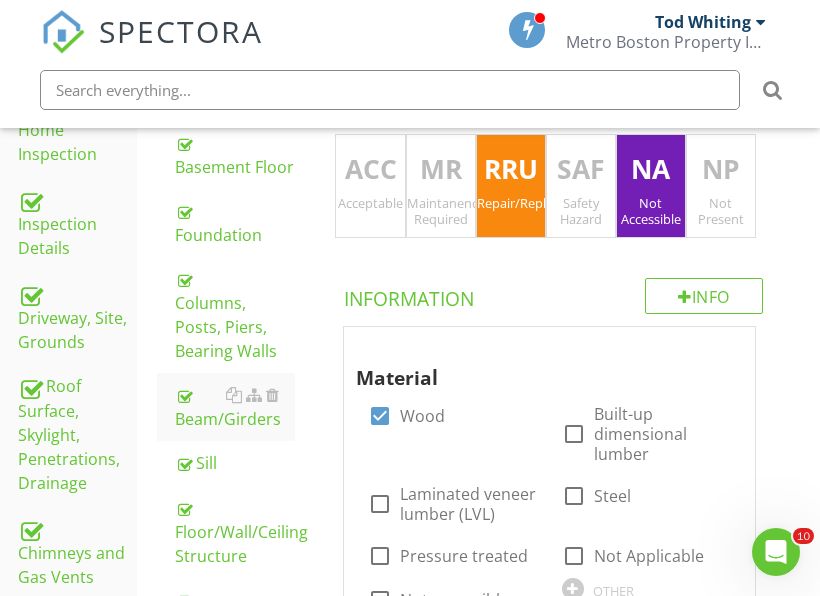 scroll, scrollTop: 475, scrollLeft: 0, axis: vertical 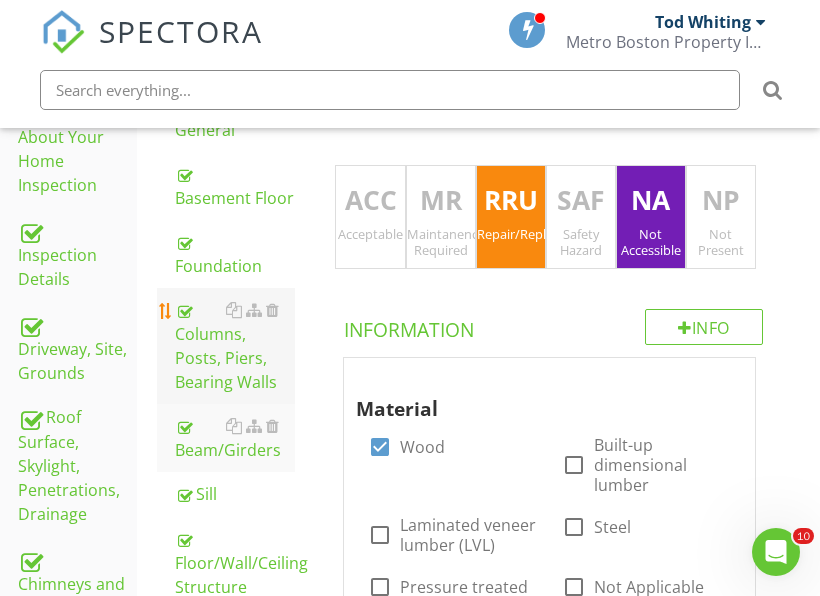 click on "Columns, Posts, Piers, Bearing Walls" at bounding box center [235, 346] 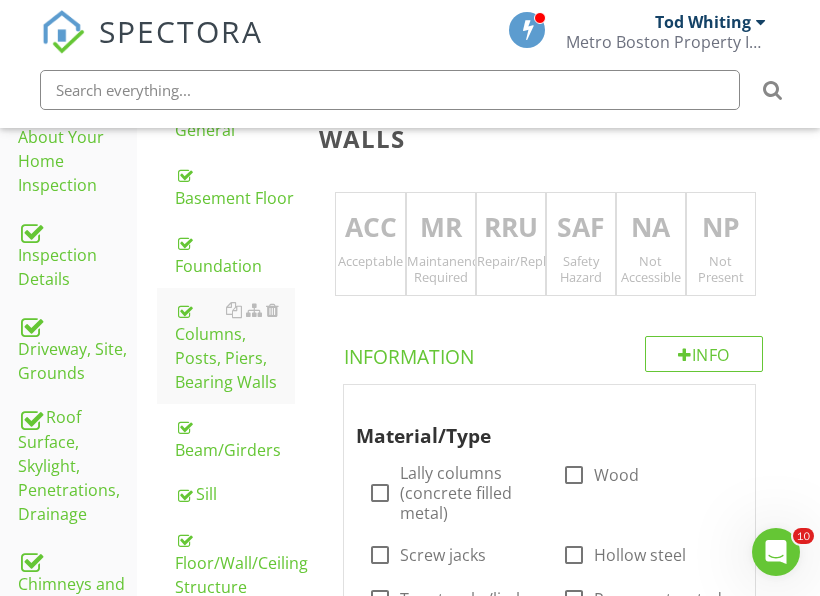 click on "Repair/Replace/Upgrade" at bounding box center (511, 261) 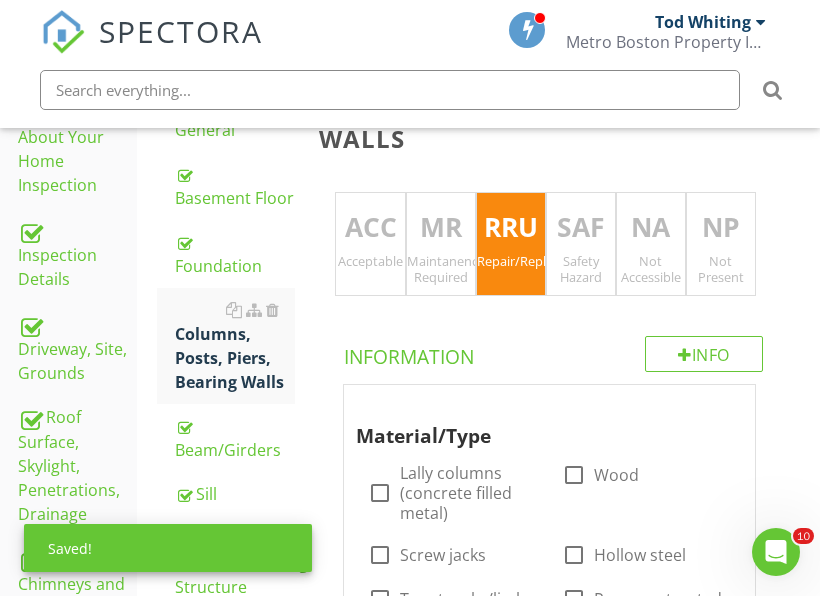 click on "NA   Not Accessible" at bounding box center [651, 244] 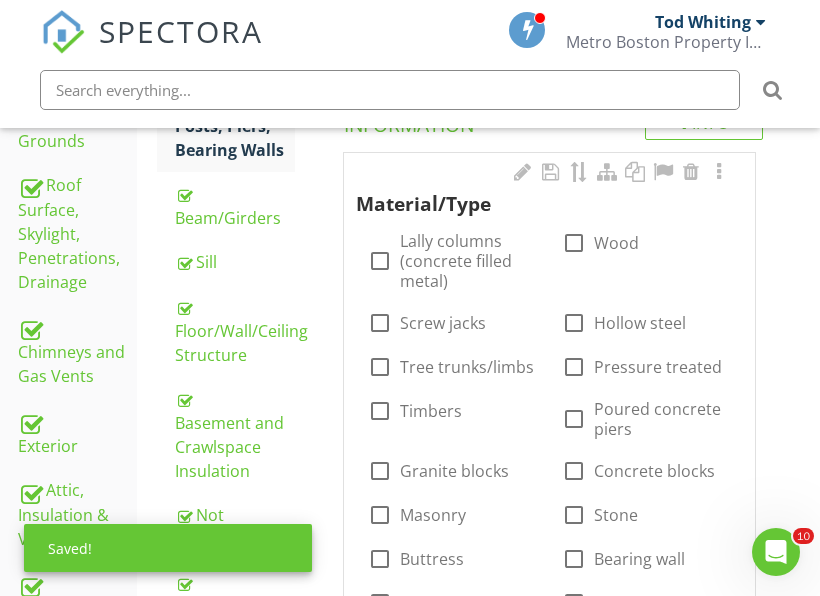 scroll, scrollTop: 775, scrollLeft: 0, axis: vertical 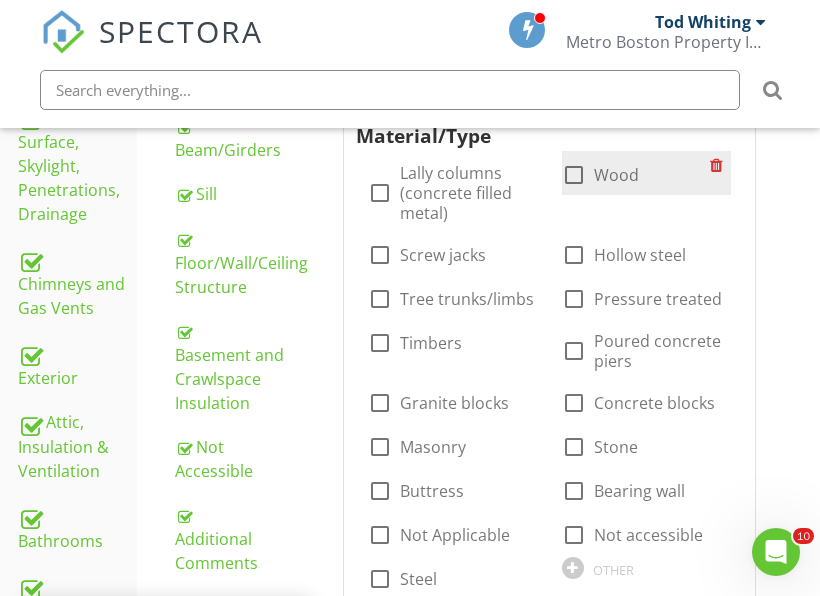 click on "Wood" at bounding box center [616, 175] 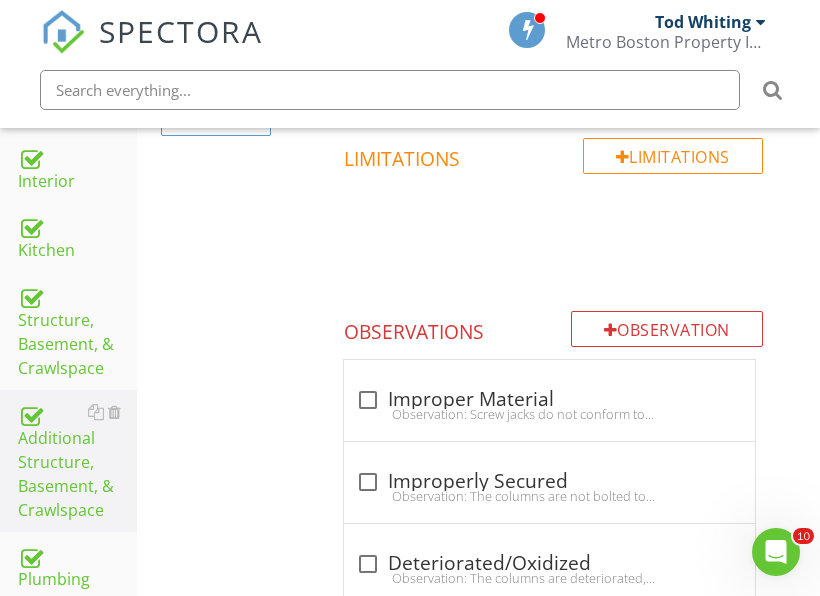 scroll, scrollTop: 1375, scrollLeft: 0, axis: vertical 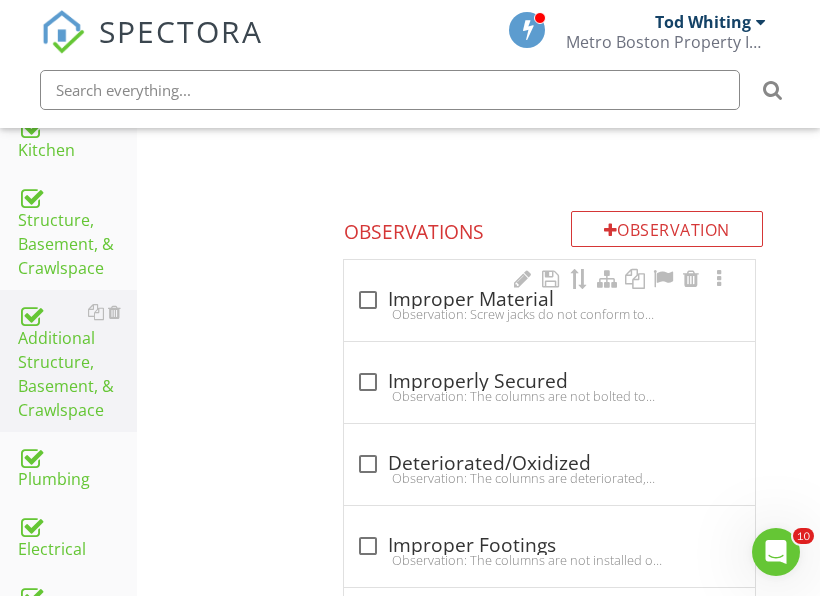 click on "Observation: Screw jacks do not conform to modern standards of safety and habitability. Screw jacks should not be used as permanent supports in construction due to their temporary nature and lack of long-term stability. While they are effective for short-term lifting or leveling, screw jacks are not designed to withstand the ongoing stresses and load shifts that occur over time in a building. Their mechanical components, such as threads, can wear down, leading to potential failure under continuous pressure. Additionally, screw jacks are more prone to corrosion and environmental damage, which can further weaken their structural integrity.Recommendation: The screw jacks should be replaced with Lalley columns on proper footings. The client should consult with a qualified contractor to determine the full extent and cost of repairs." at bounding box center (549, 314) 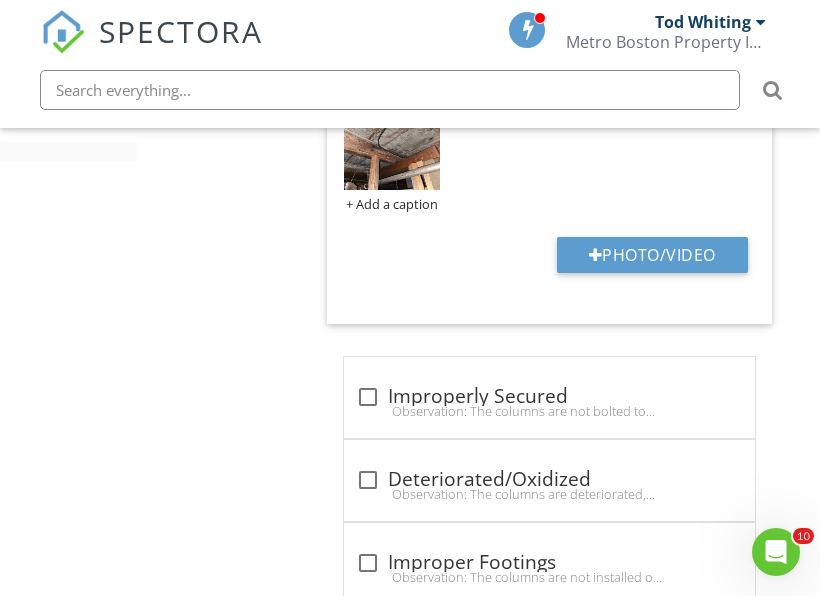scroll, scrollTop: 2075, scrollLeft: 0, axis: vertical 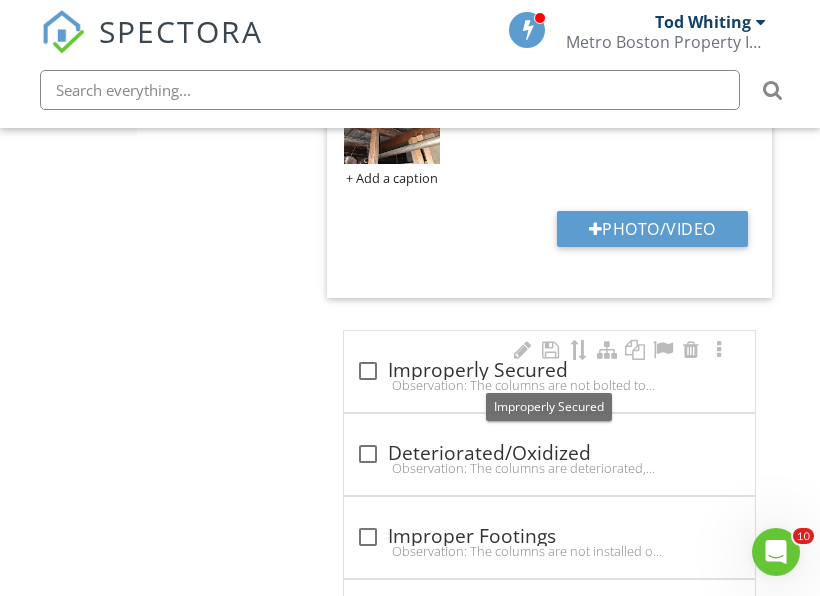 click on "check_box_outline_blank
Improperly Secured" at bounding box center (549, 371) 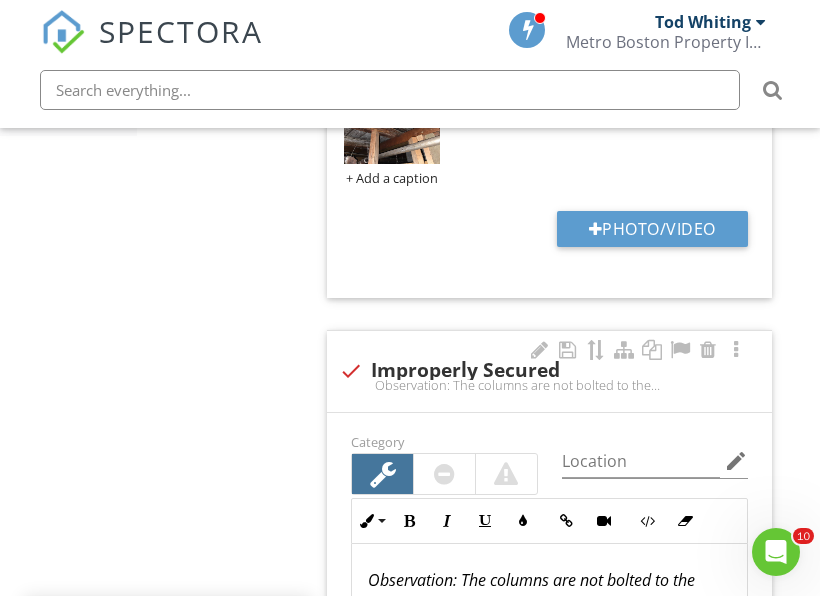 click at bounding box center [444, 474] 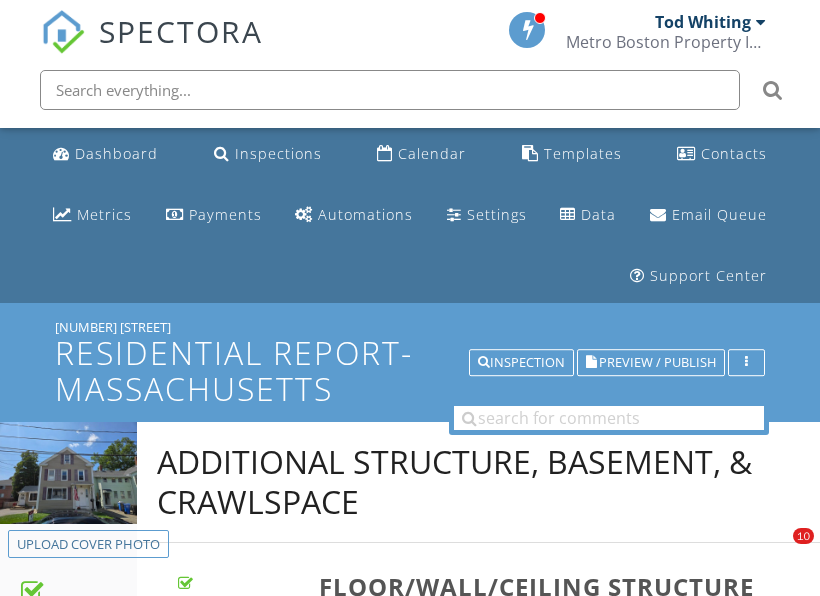 scroll, scrollTop: 675, scrollLeft: 0, axis: vertical 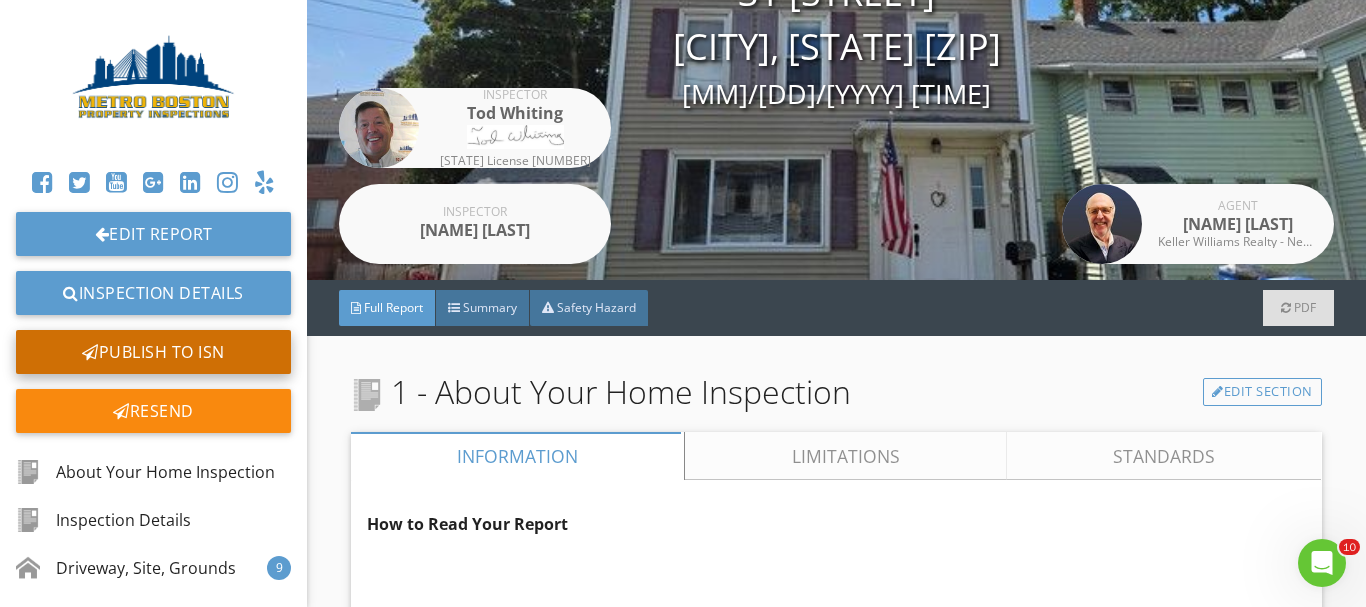 click on "Publish to ISN" at bounding box center (153, 352) 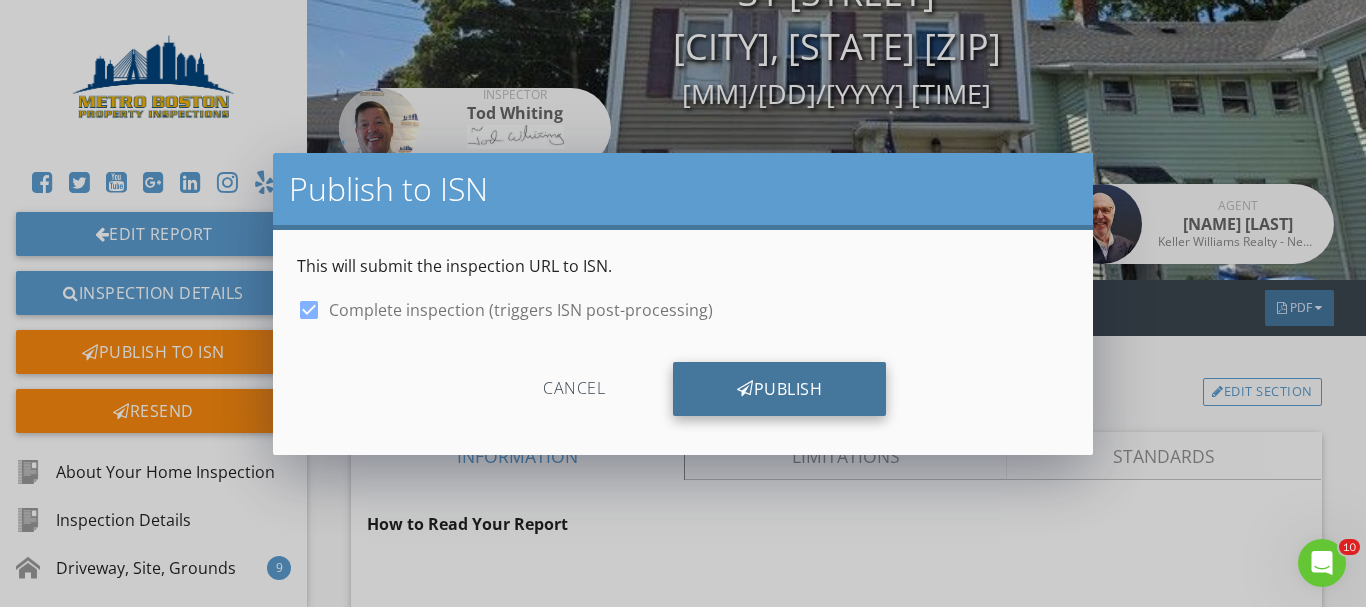 click on "Publish" at bounding box center [779, 389] 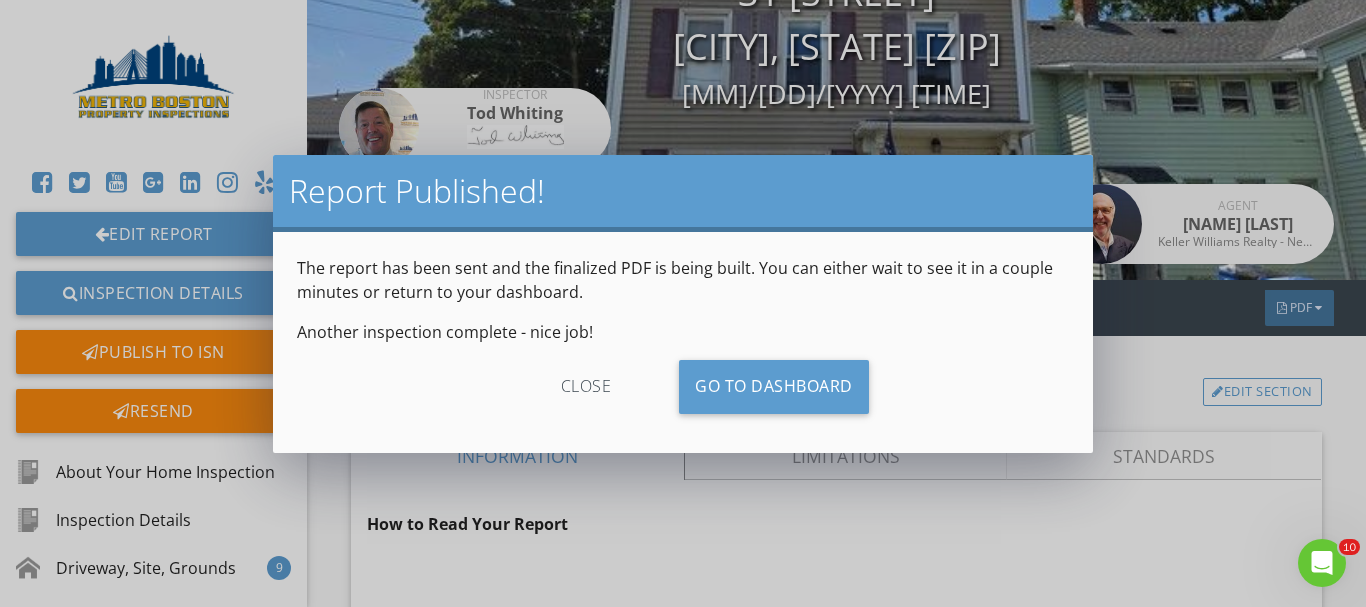click on "close" at bounding box center (586, 387) 